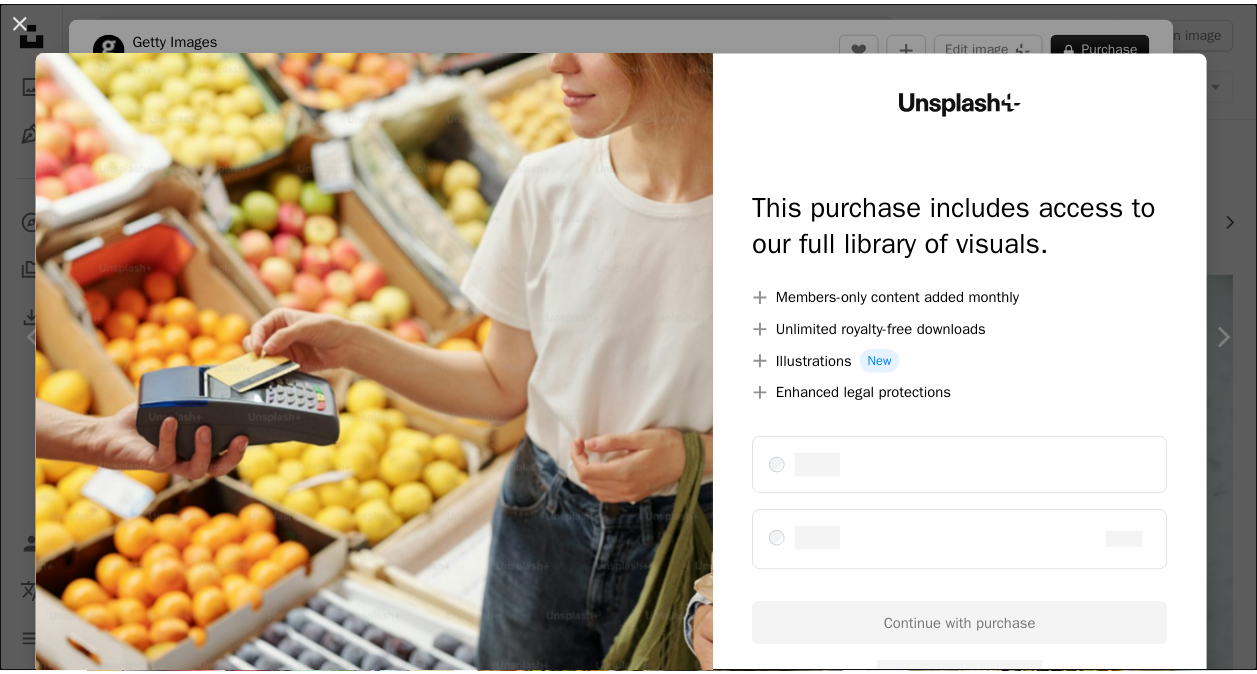 scroll, scrollTop: 2270, scrollLeft: 0, axis: vertical 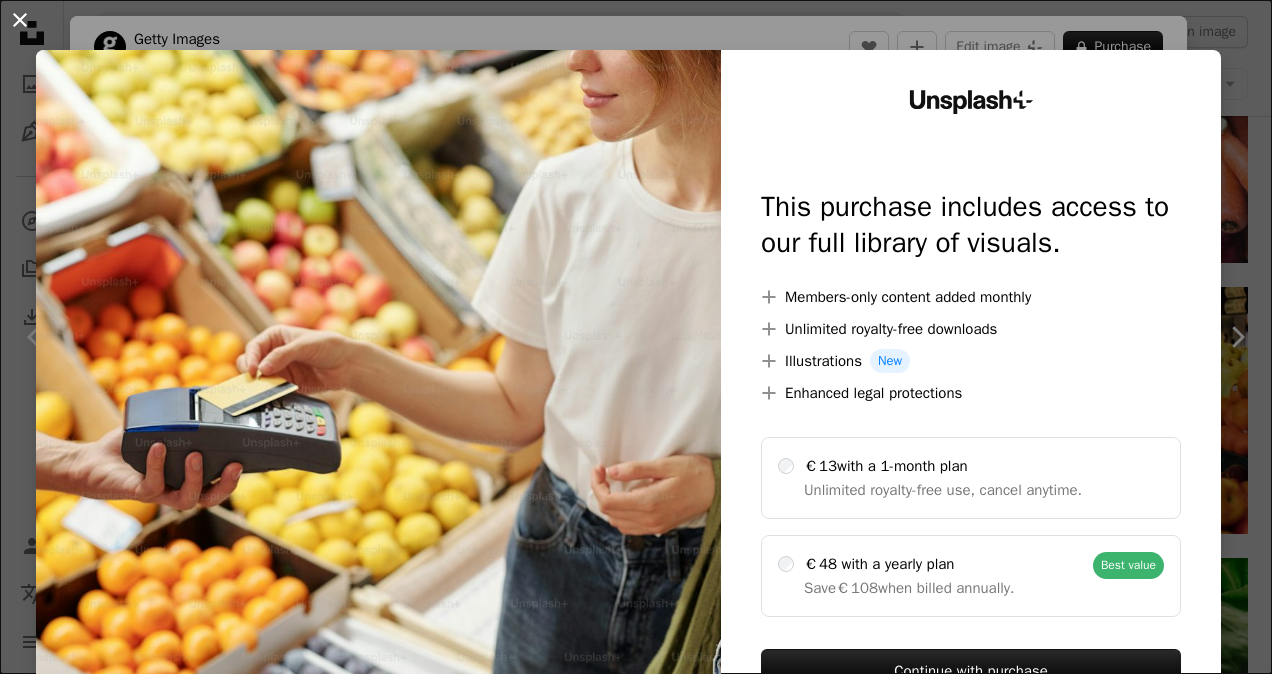 click on "An X shape" at bounding box center (20, 20) 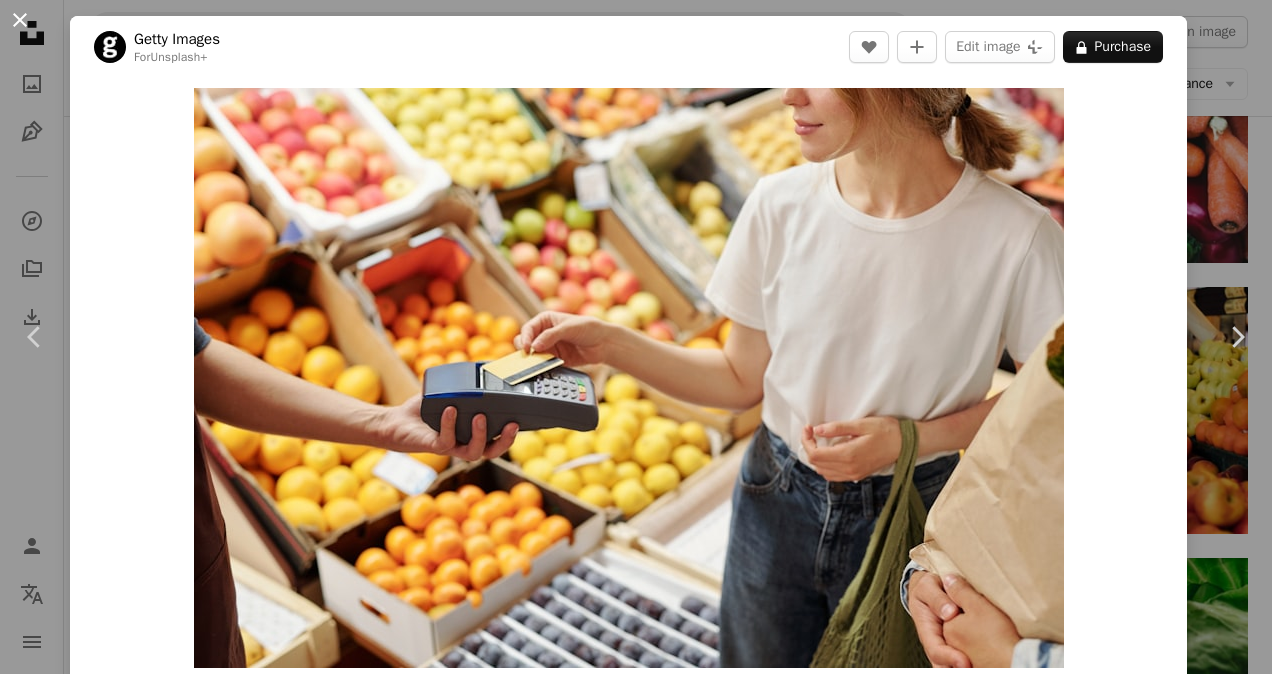 click on "An X shape" at bounding box center [20, 20] 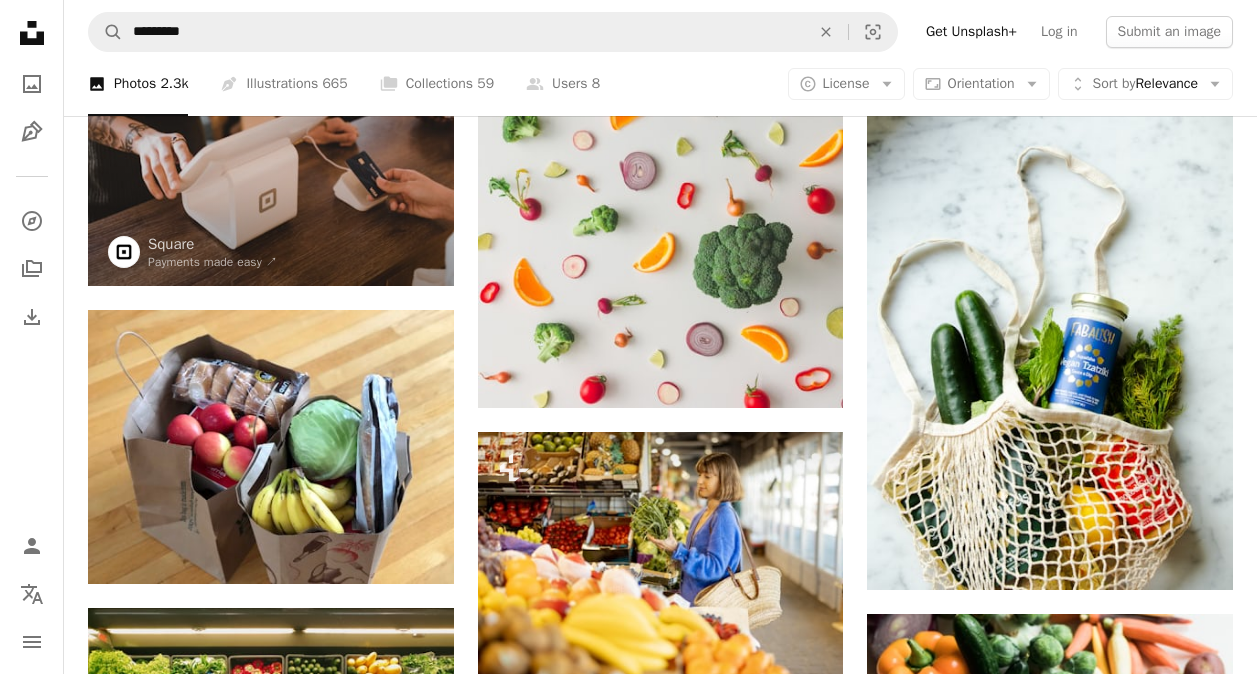 scroll, scrollTop: 48, scrollLeft: 0, axis: vertical 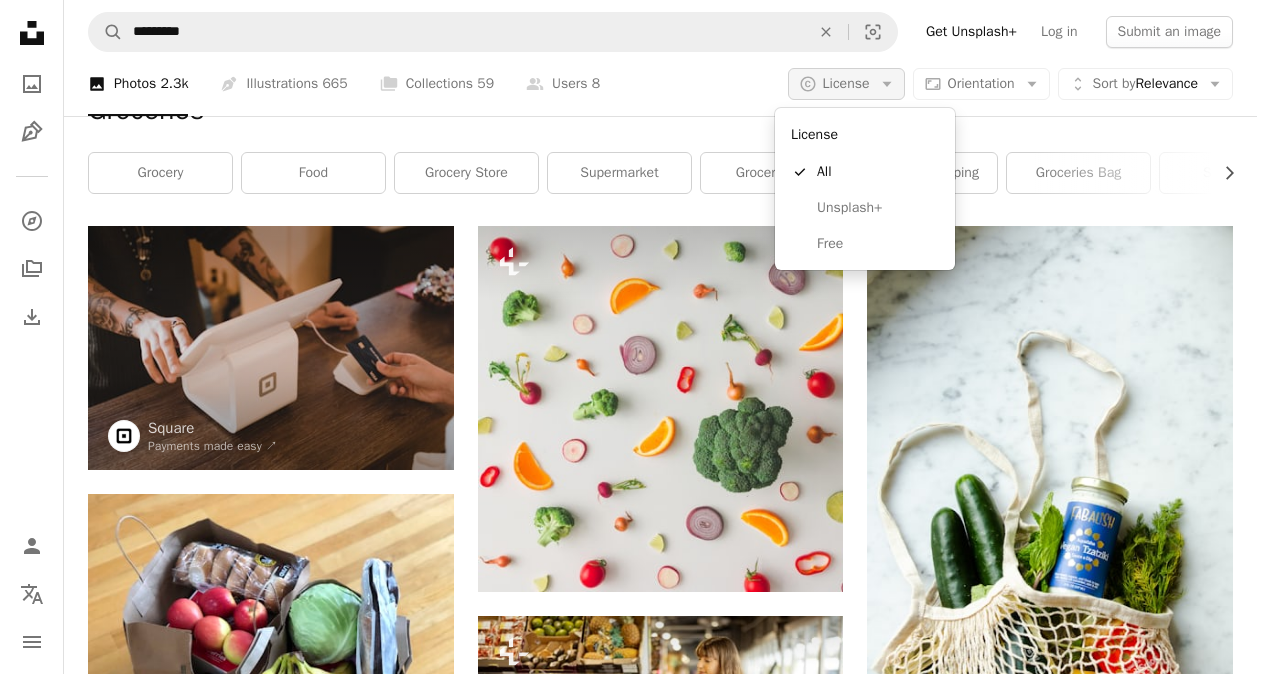 click on "A copyright icon © License Arrow down" at bounding box center [846, 84] 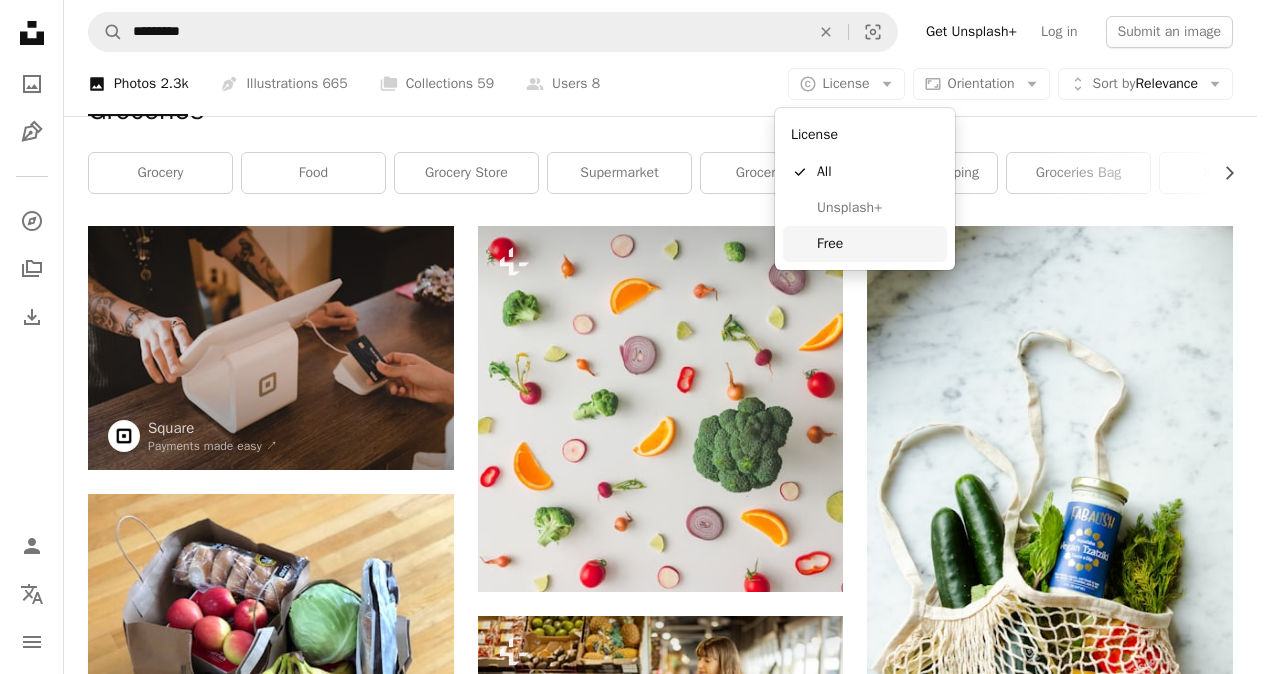 click on "Free" at bounding box center [878, 244] 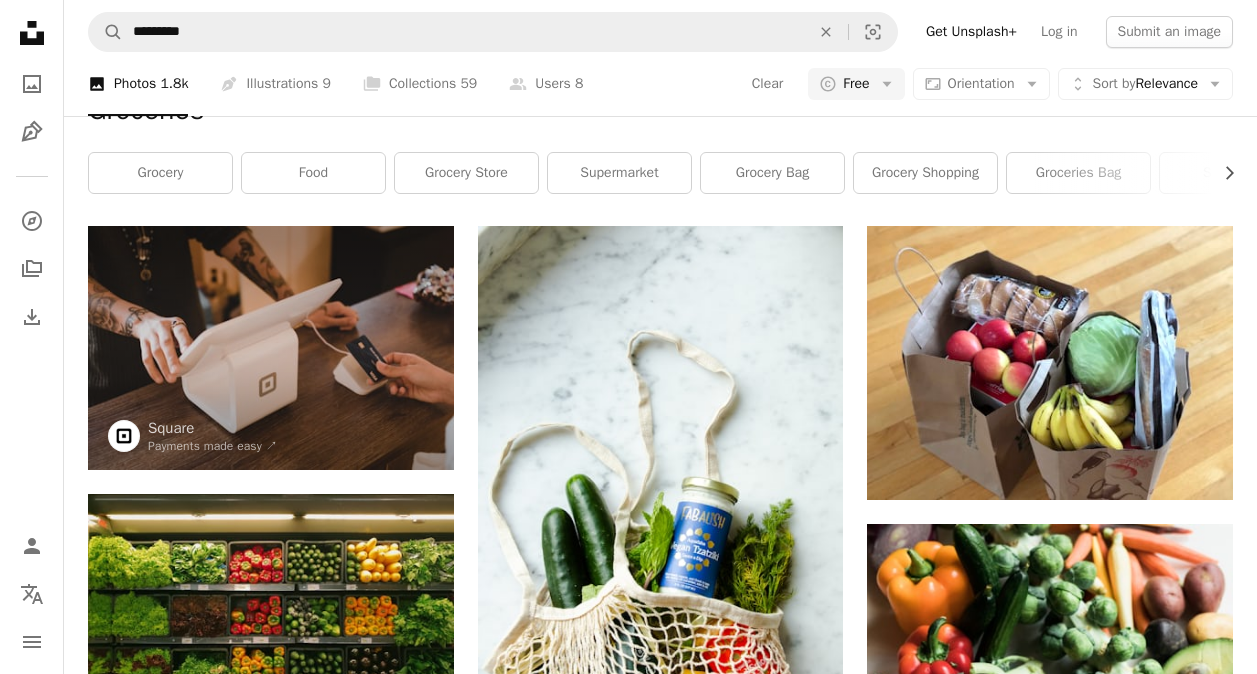 scroll, scrollTop: 1348, scrollLeft: 0, axis: vertical 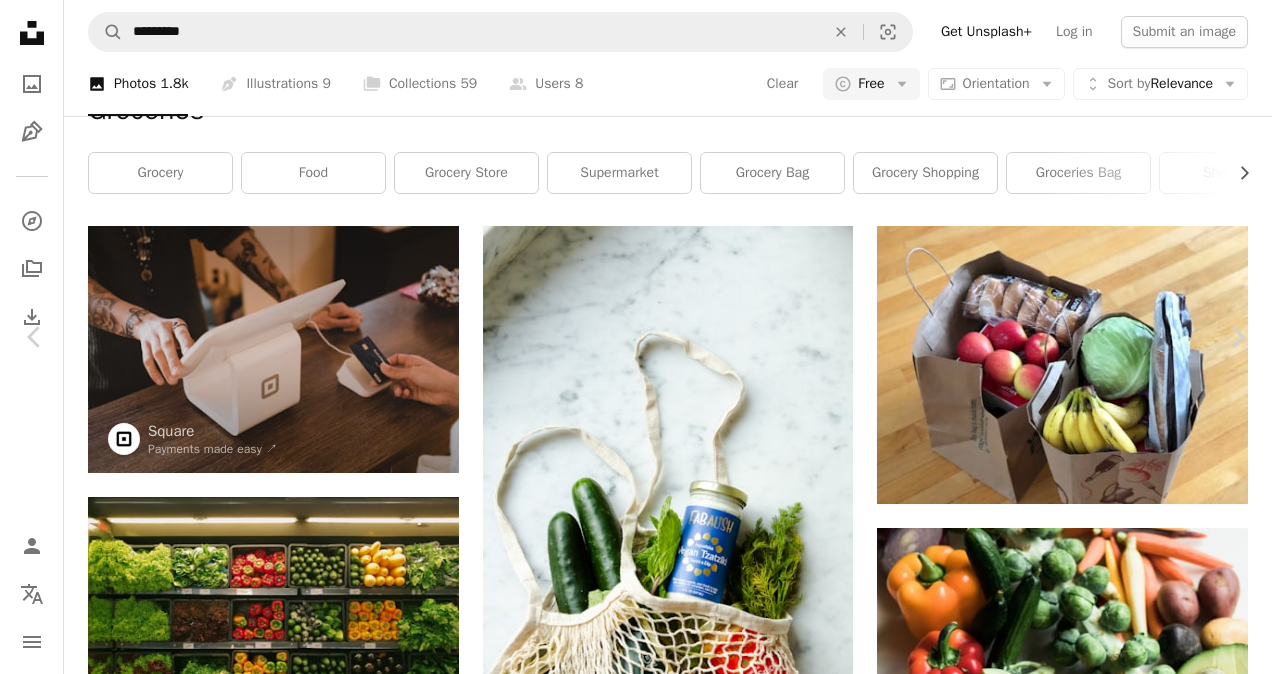 click on "Download free" at bounding box center [1073, 8244] 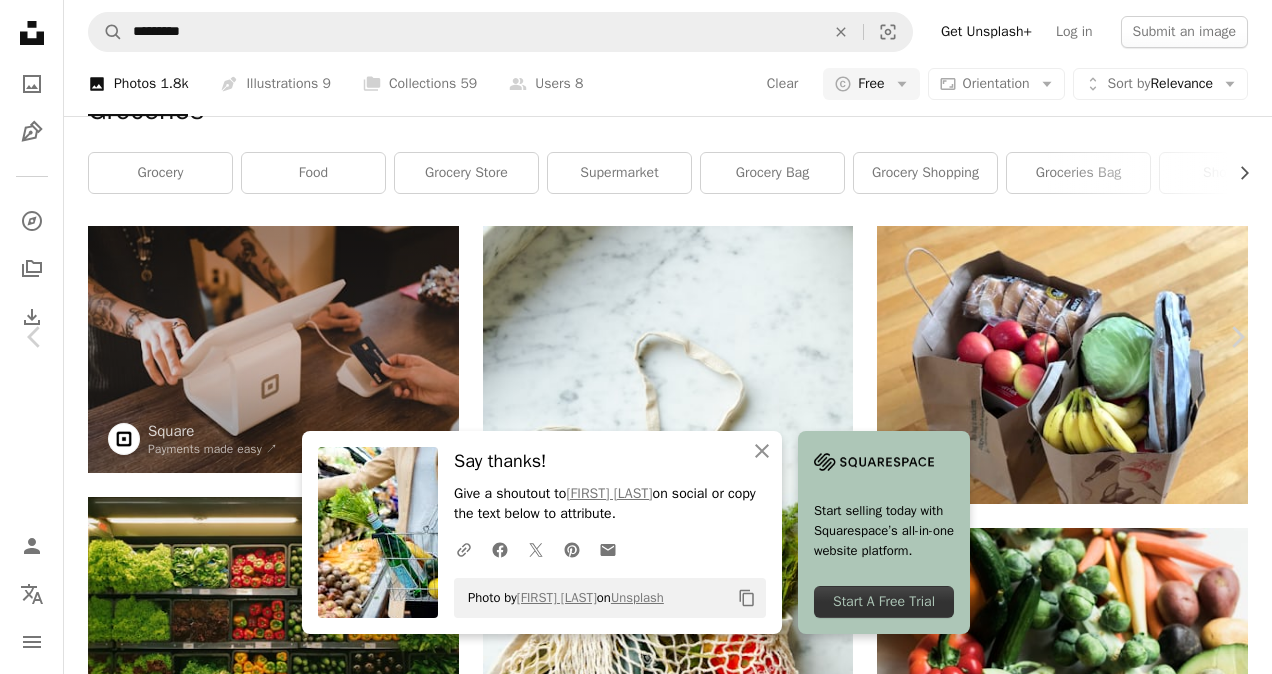 click on "An X shape Chevron left Chevron right An X shape Close Say thanks! Give a shoutout to  [FIRST] [LAST]  on social or copy the text below to attribute. A URL sharing icon (chains) Facebook icon X (formerly Twitter) icon Pinterest icon An envelope Photo by  [FIRST] [LAST]  on  Unsplash
Copy content Start selling today with Squarespace’s all-in-one website platform. Start A Free Trial [FIRST] [LAST] socialtyvr A heart A plus sign Edit image   Plus sign for Unsplash+ Download free Chevron down Zoom in Views 4,001,128 Downloads 72,820 A forward-right arrow Share Info icon Info More Actions Social Media Imagery Grocery Food and Beverage Social Media Management Calendar outlined Published on  August 4, 2021 Camera SONY, ILCE-7M2 Safety Free to use under the  Unsplash License supermarket grocery social media management food and beverage human market shop grocery store Free pictures Browse premium related images on iStock  |  Save 20% with code UNSPLASH20 View more on iStock  ↗ Related images A heart A plus sign For" at bounding box center [636, 8534] 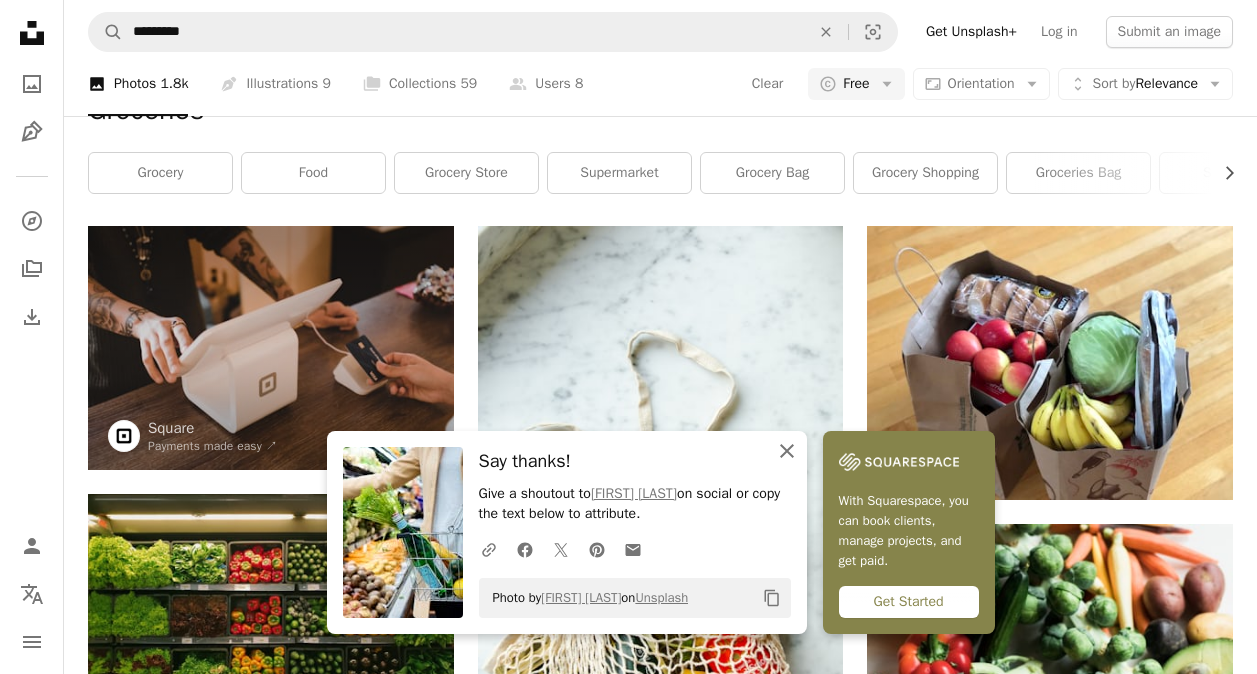 click on "An X shape" 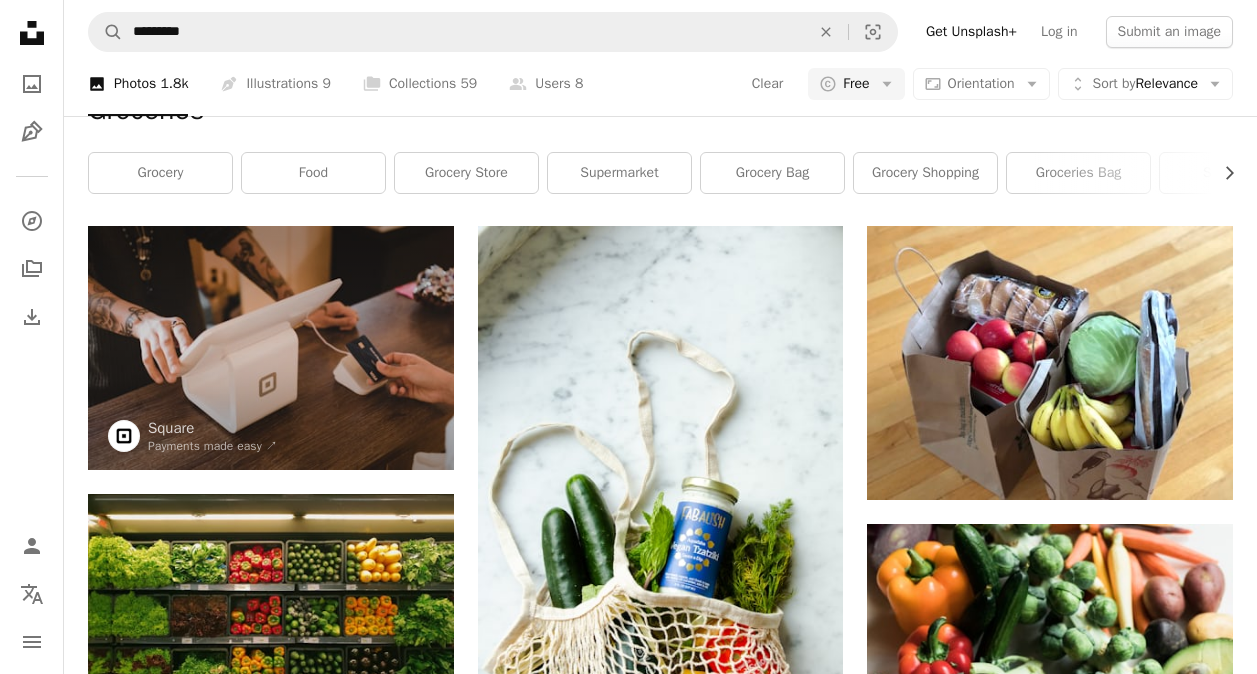 scroll, scrollTop: 0, scrollLeft: 0, axis: both 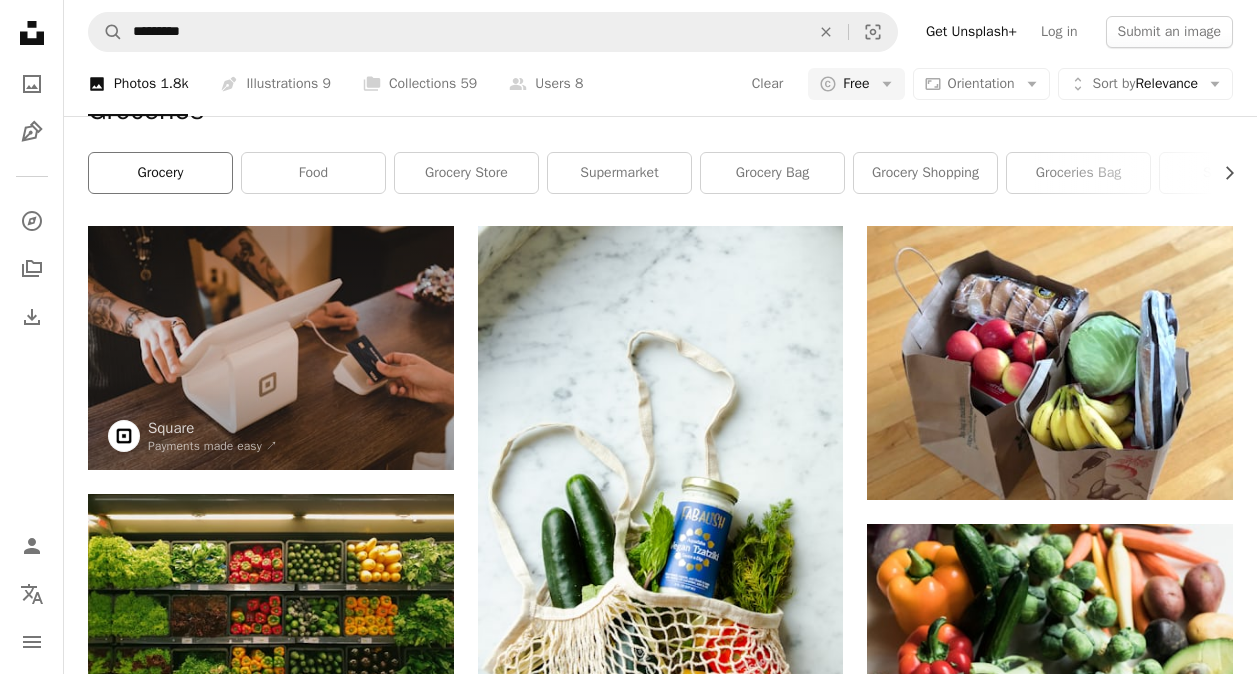 click on "grocery" at bounding box center [160, 173] 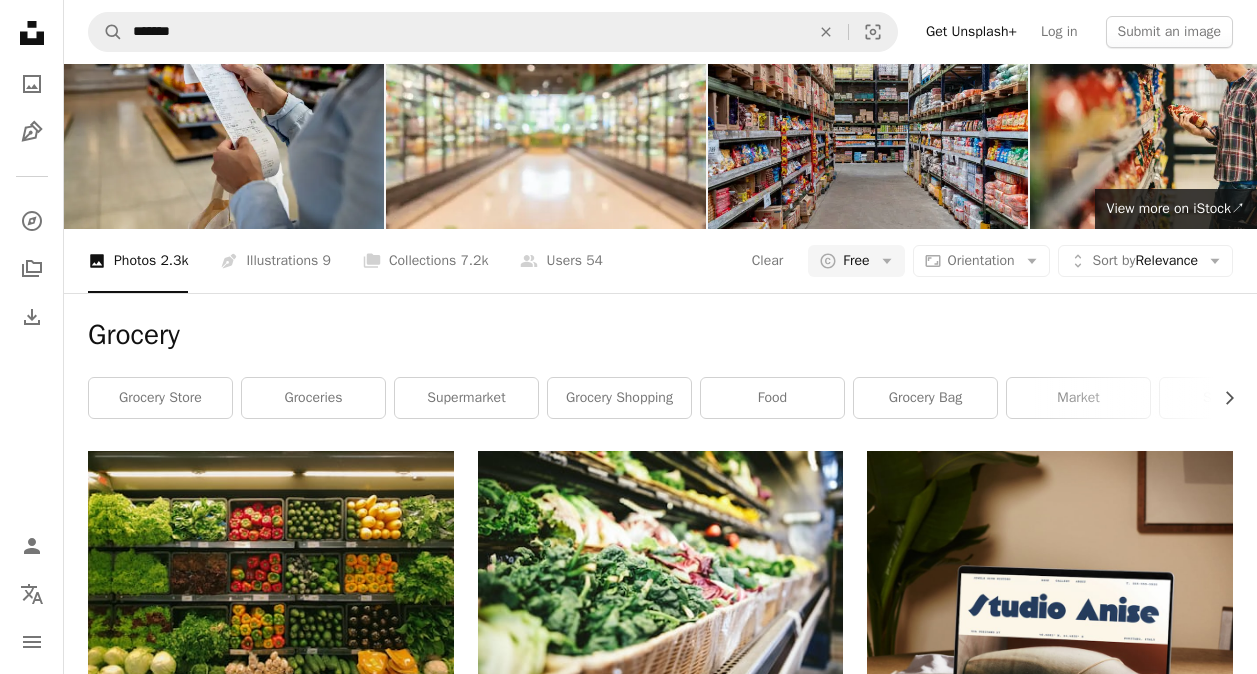 scroll, scrollTop: 6728, scrollLeft: 0, axis: vertical 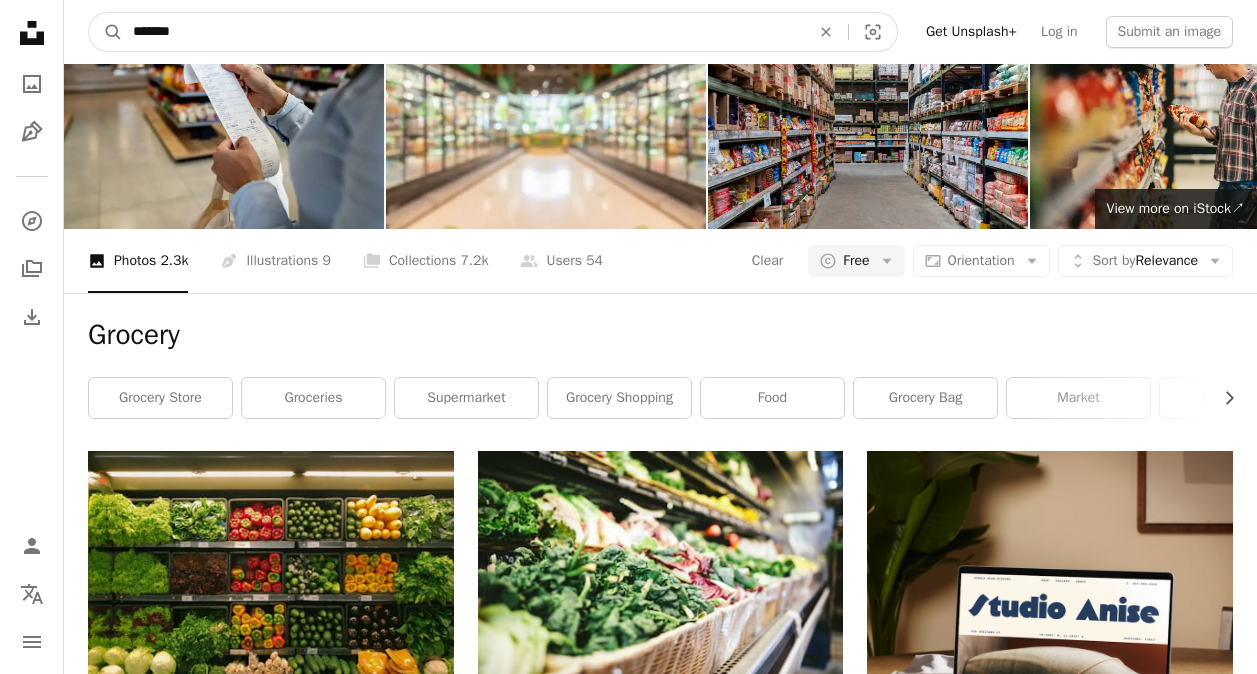 click on "*******" at bounding box center (463, 32) 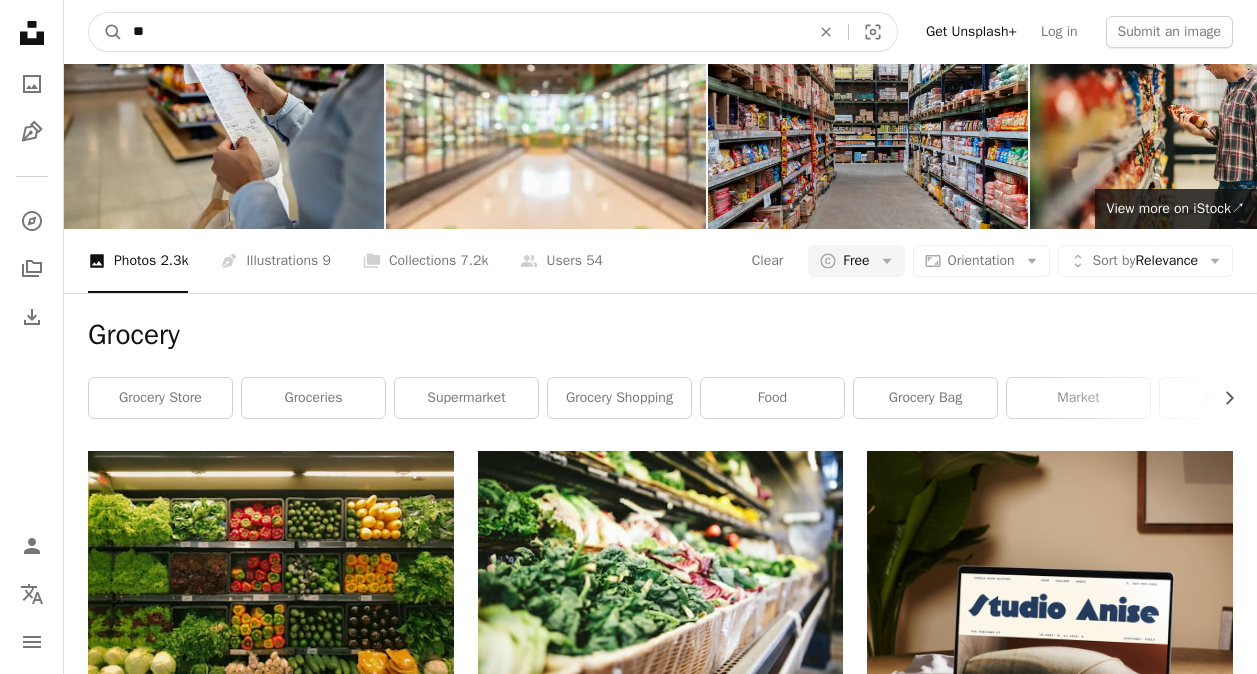 type on "*" 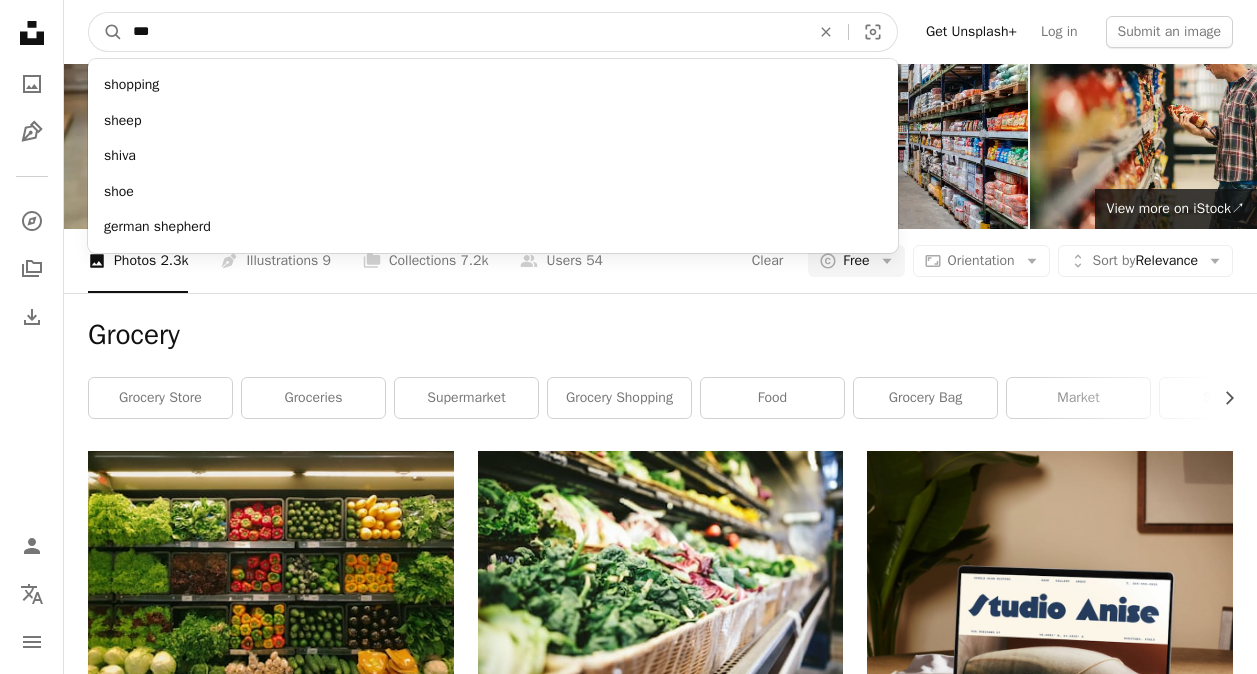 type on "****" 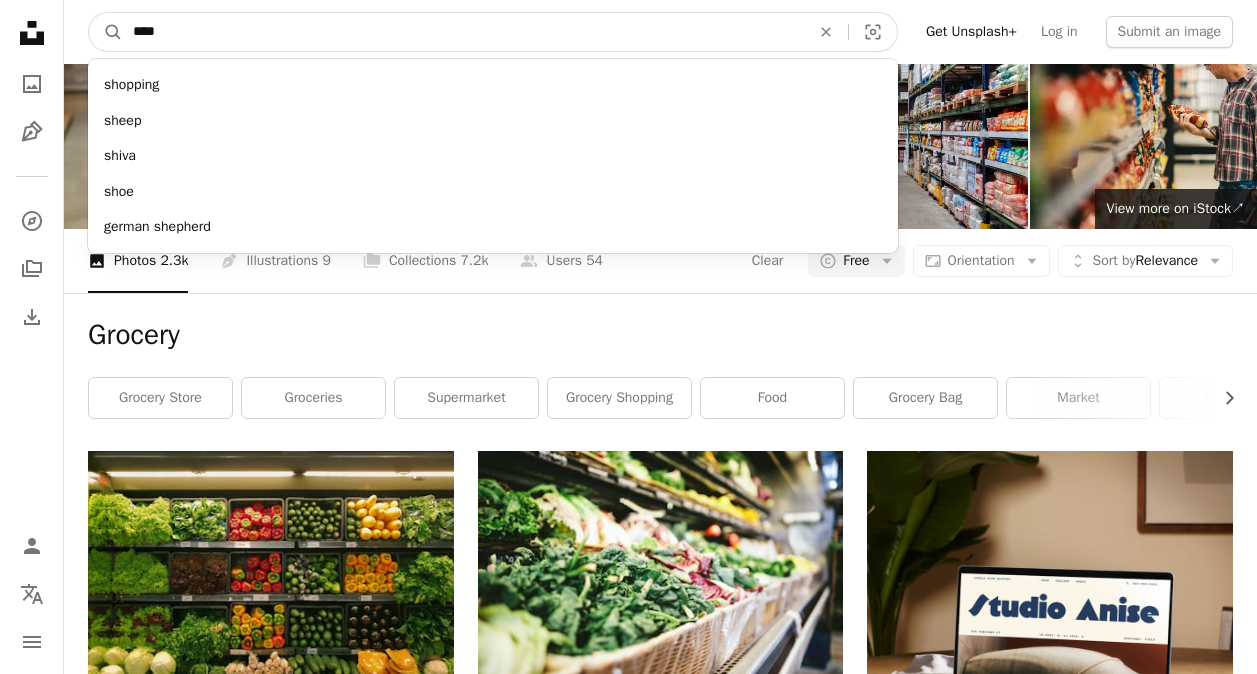 click on "A magnifying glass" at bounding box center (106, 32) 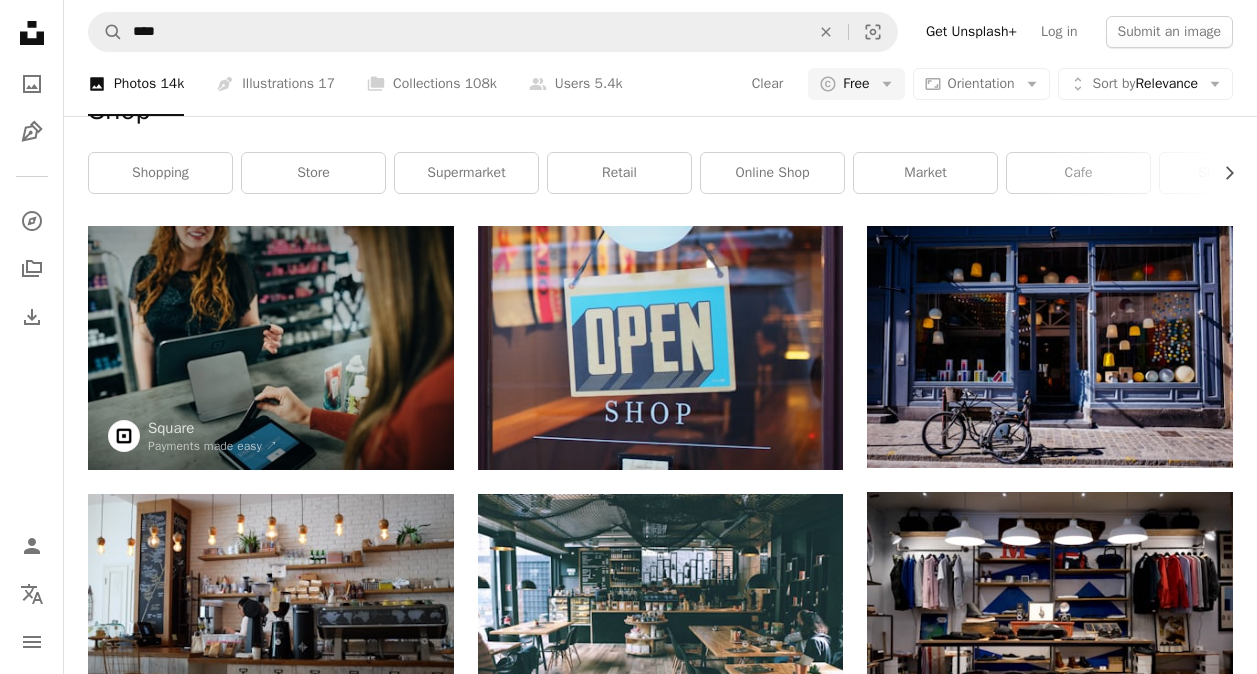 scroll, scrollTop: 8326, scrollLeft: 0, axis: vertical 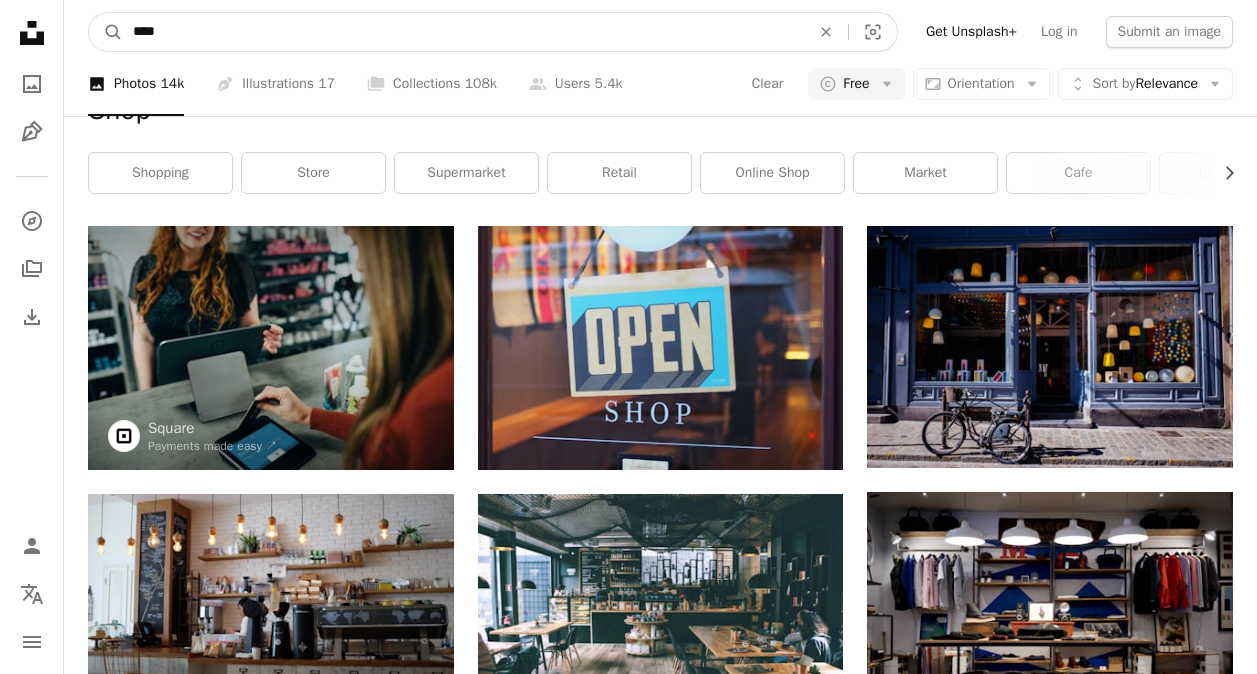 click on "****" at bounding box center (463, 32) 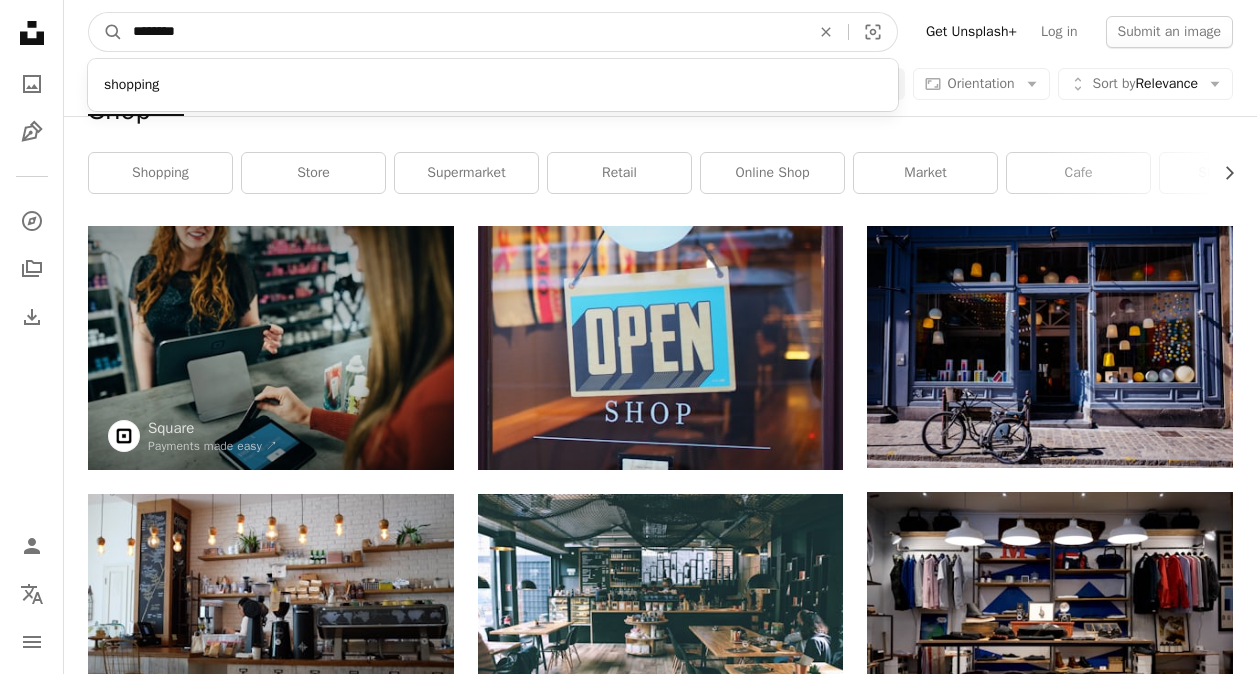 type on "*********" 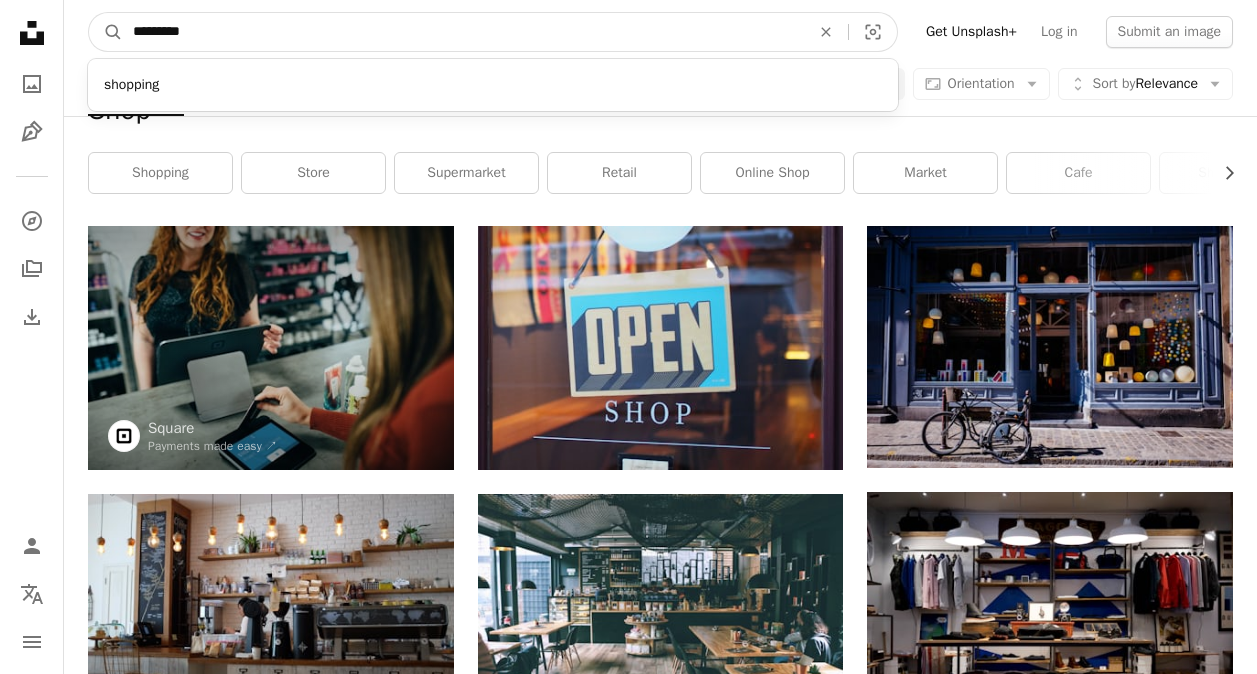 click on "A magnifying glass" at bounding box center (106, 32) 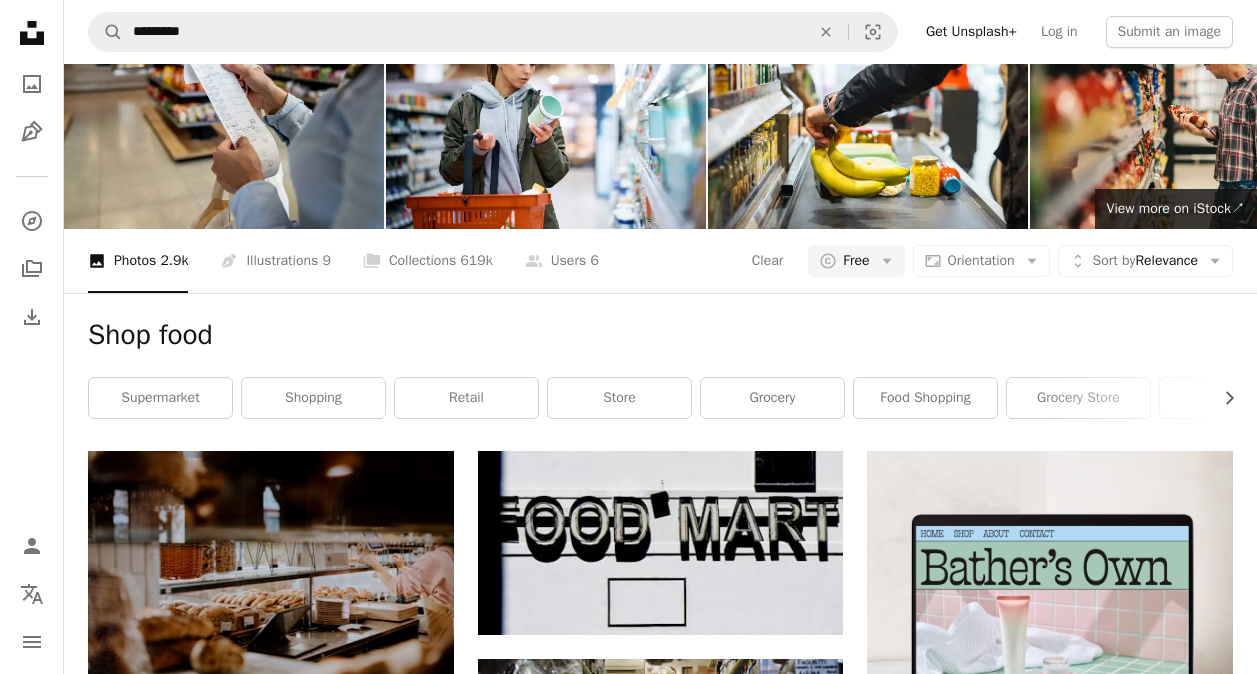 scroll, scrollTop: 0, scrollLeft: 0, axis: both 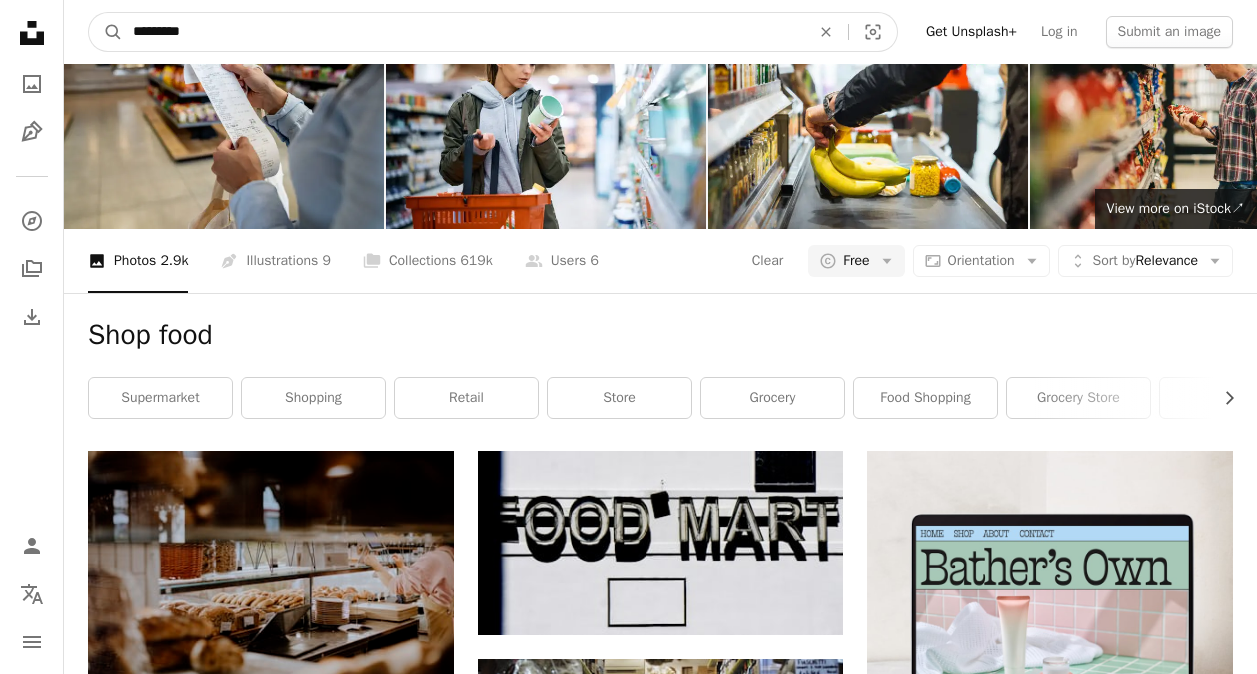 click on "*********" at bounding box center (463, 32) 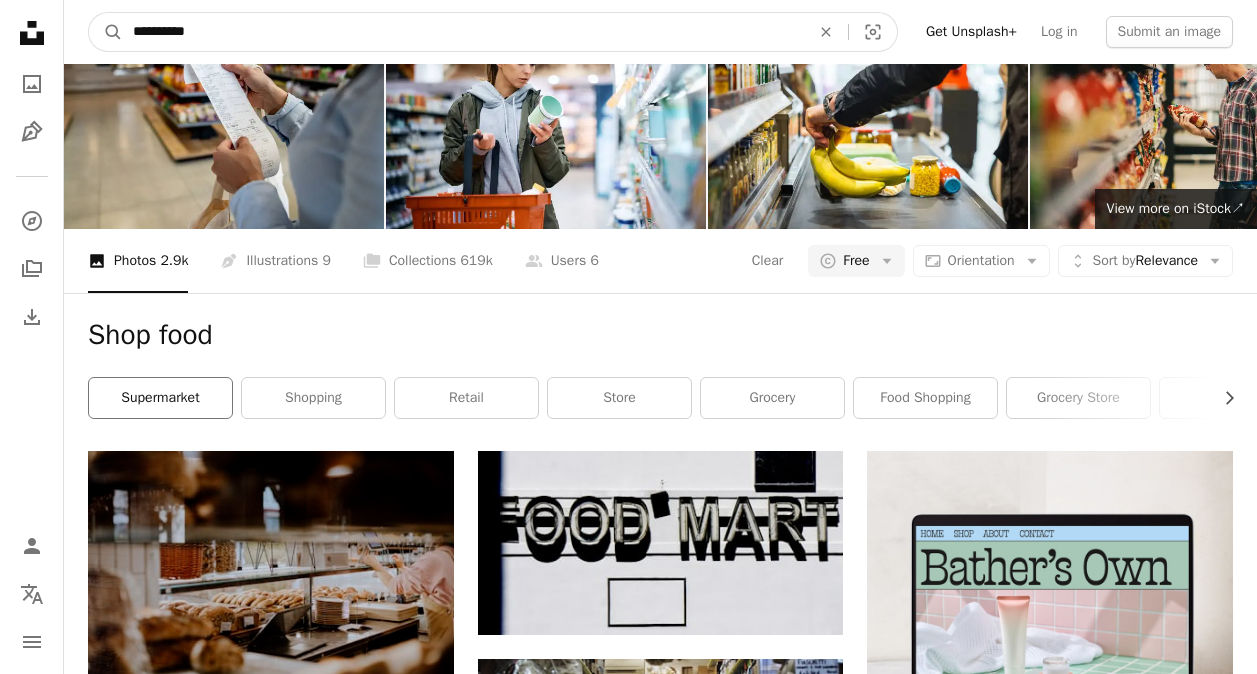 type on "*********" 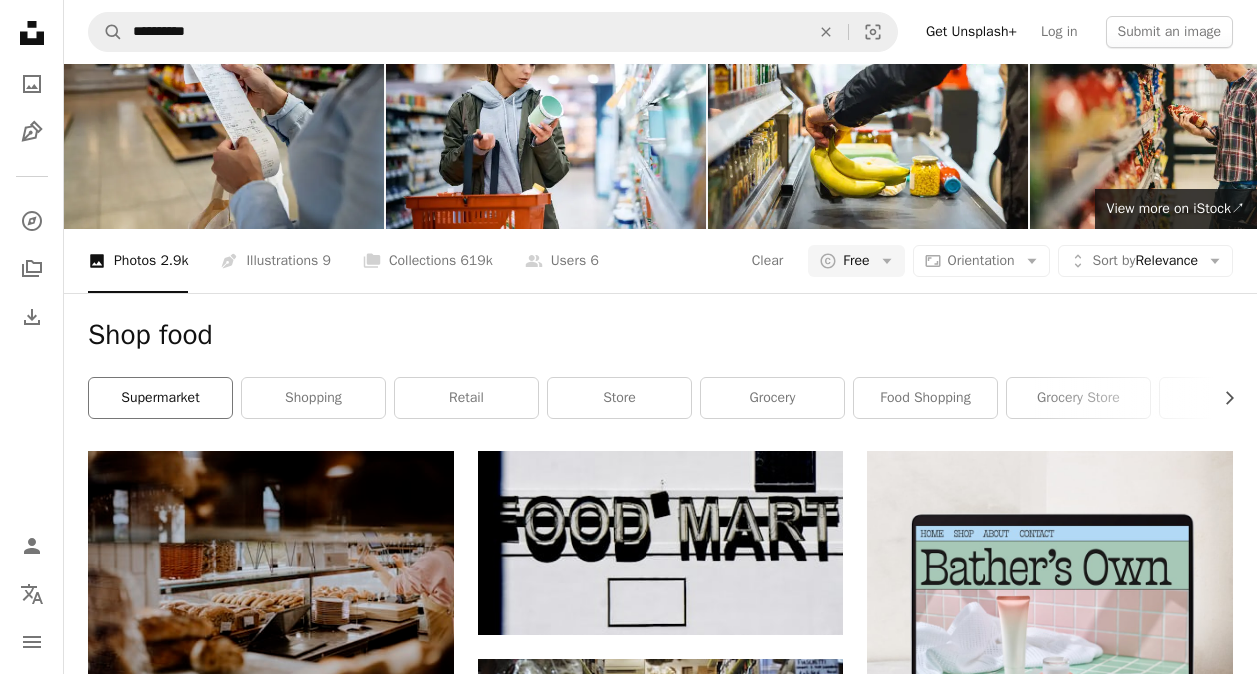 click on "supermarket" at bounding box center (160, 398) 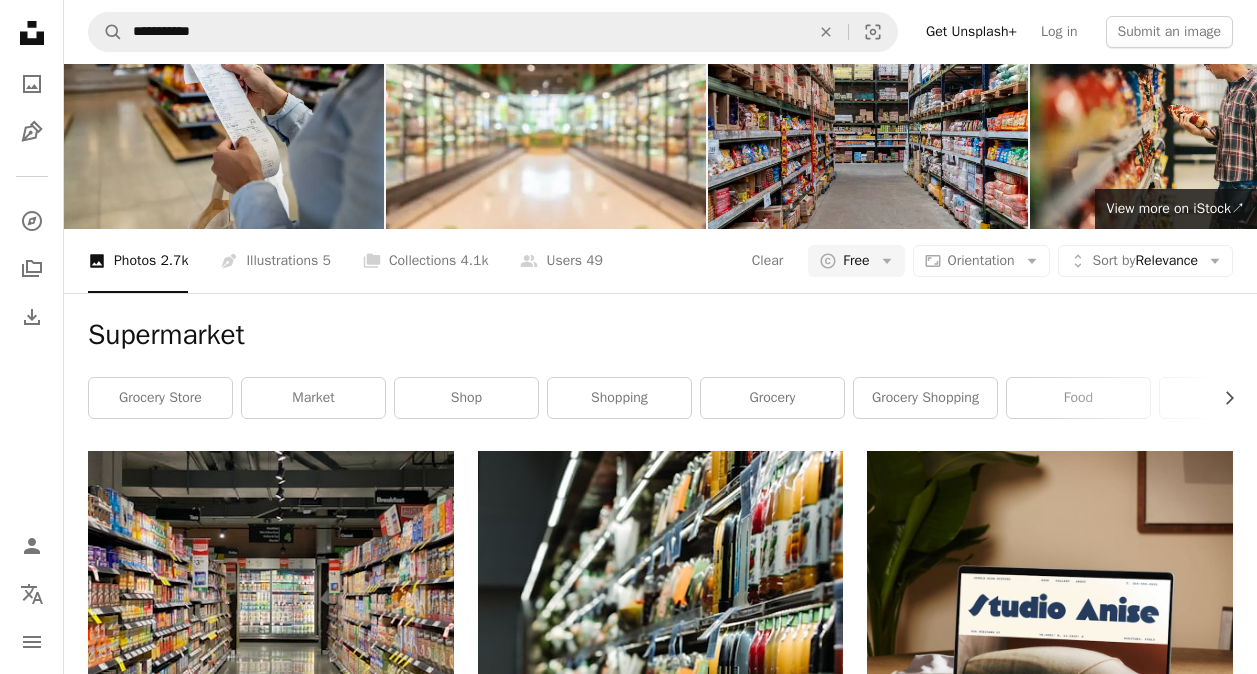 scroll, scrollTop: 1301, scrollLeft: 0, axis: vertical 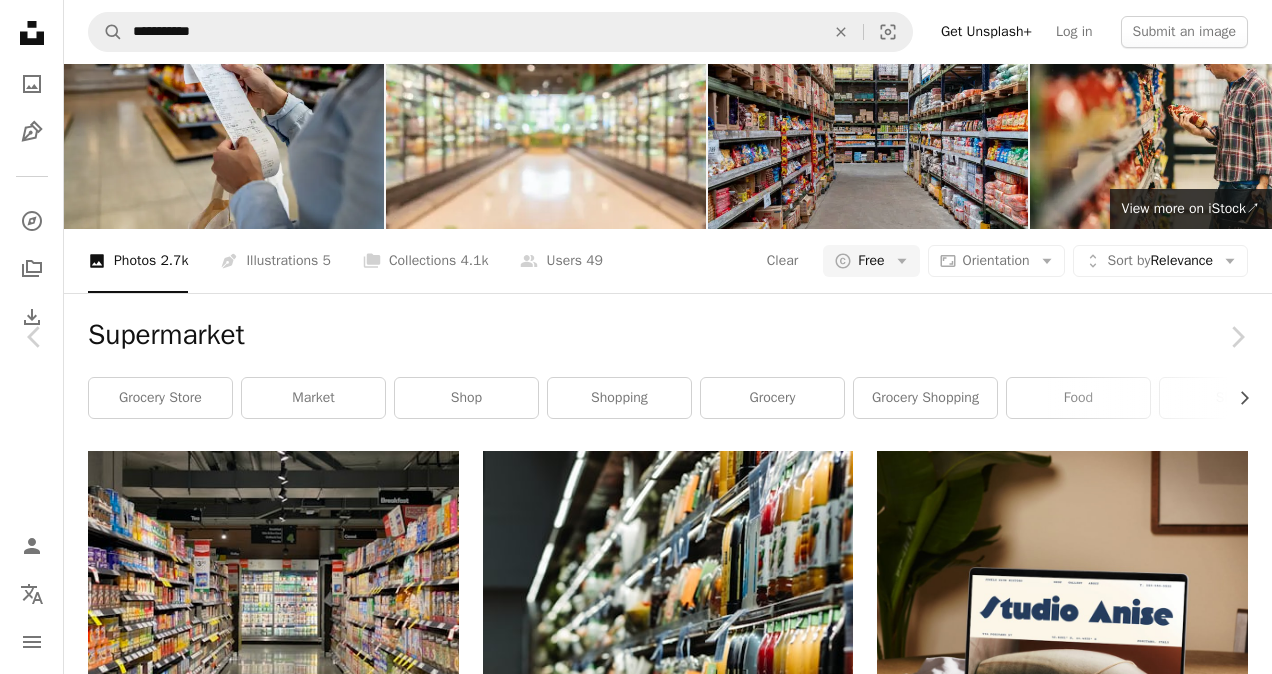 click on "Download free" at bounding box center [1073, 4166] 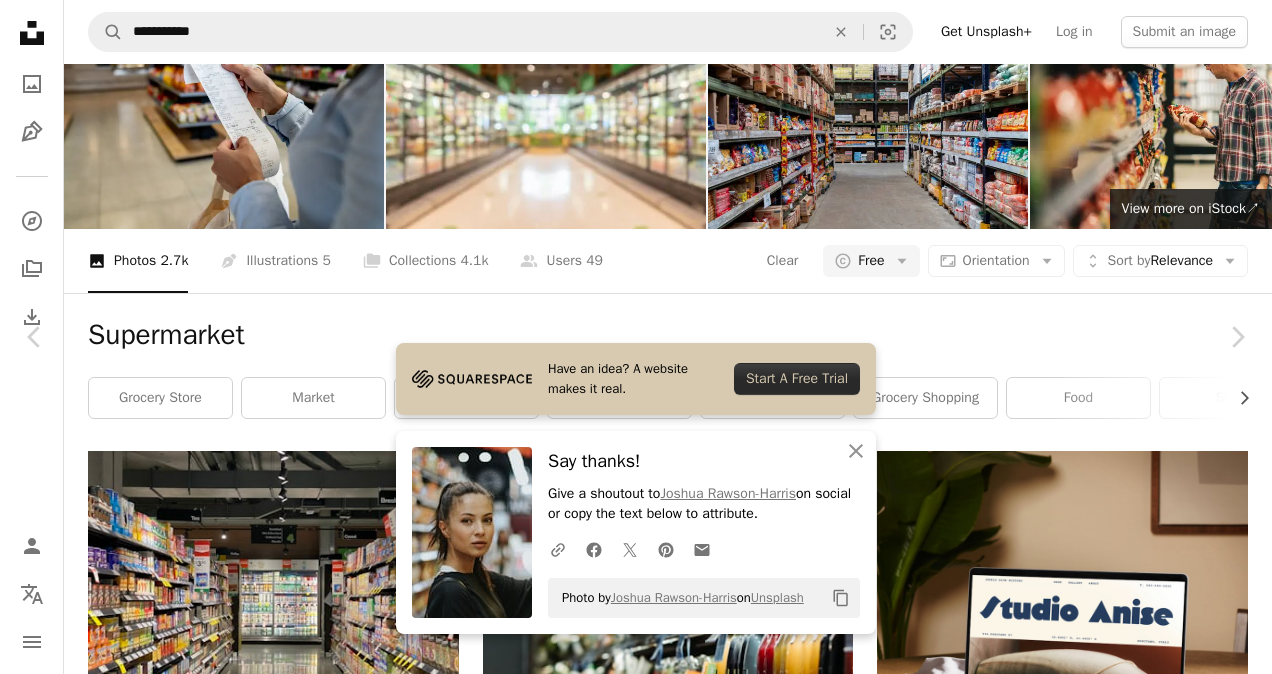 click on "An X shape Chevron left Chevron right Have an idea? A website makes it real. Start A Free Trial An X shape Close Say thanks! Give a shoutout to [NAME] on social or copy the text below to attribute. A URL sharing icon (chains) Facebook icon X (formerly Twitter) icon Pinterest icon An envelope Photo by [NAME] on  Unsplash
Copy content [NAME] Available for hire A checkmark inside of a circle A heart A plus sign Edit image   Plus sign for Unsplash+ Download free Chevron down Zoom in Views 17,937,040 Downloads 141,415 Featured in Photos A forward-right arrow Share Info icon Info More Actions Picture taken for CouponSnake – https://couponsnake.com/ A map marker Bangkok, Thailand Calendar outlined Published on  [MONTH] [DAY], [YEAR] Camera NIKON CORPORATION, NIKON D7100 Safety Free to use under the  Unsplash License woman portrait girl female shopping thailand indoor supermarket bangkok shop lady store grocery store ball young bowl long hair brunette pony tail human" at bounding box center (636, 4456) 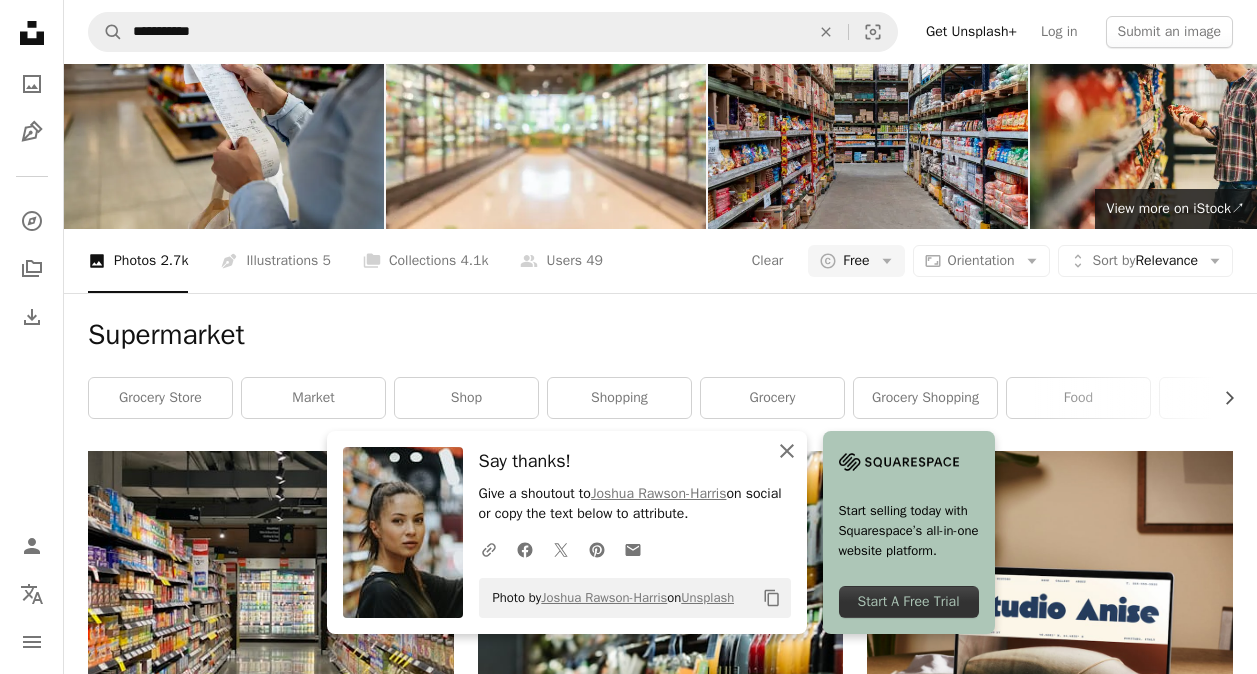 click on "An X shape" 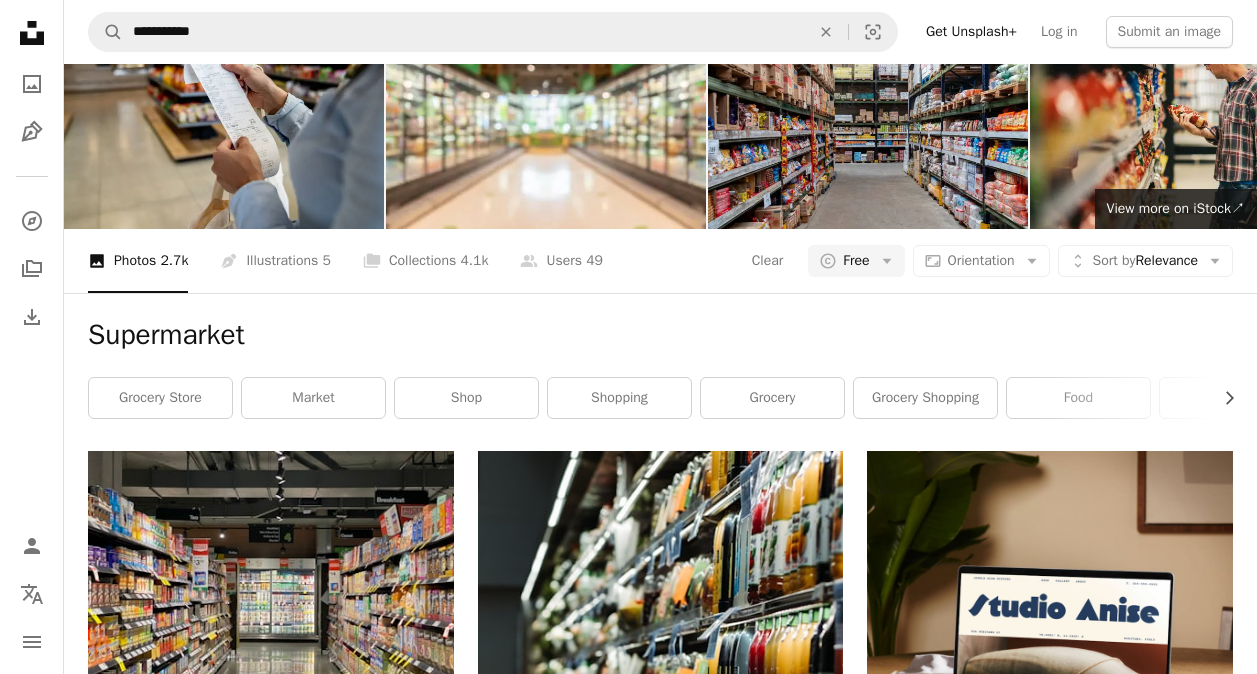 scroll, scrollTop: 2889, scrollLeft: 0, axis: vertical 